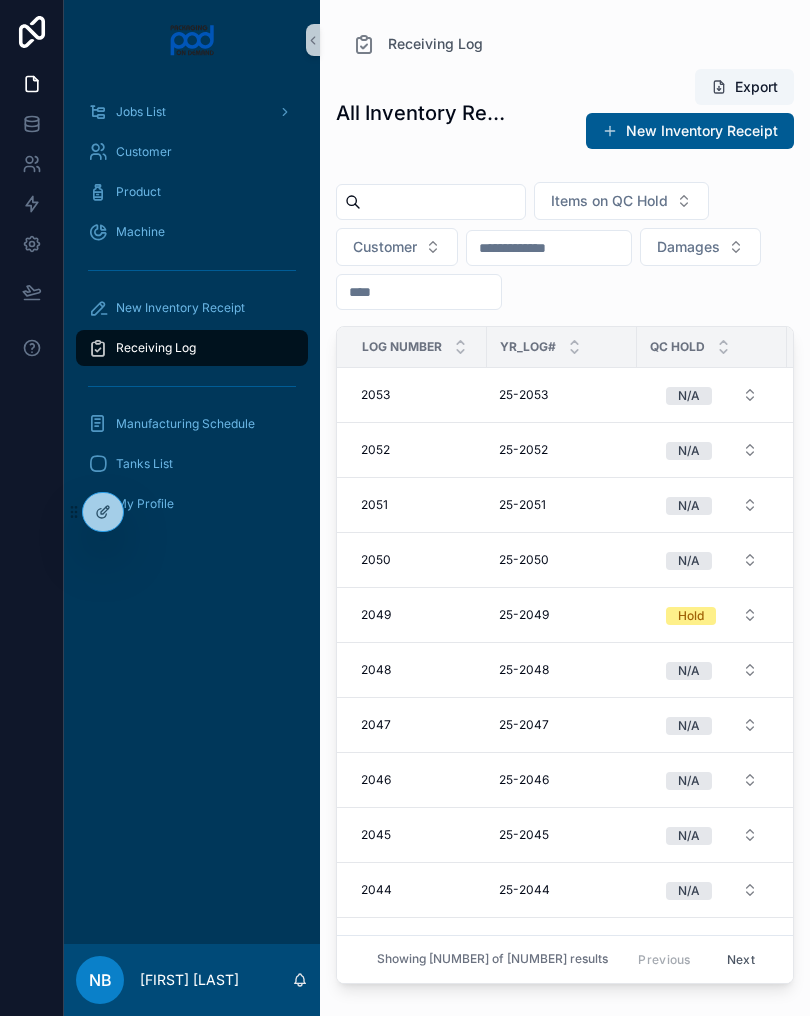 scroll, scrollTop: 0, scrollLeft: 0, axis: both 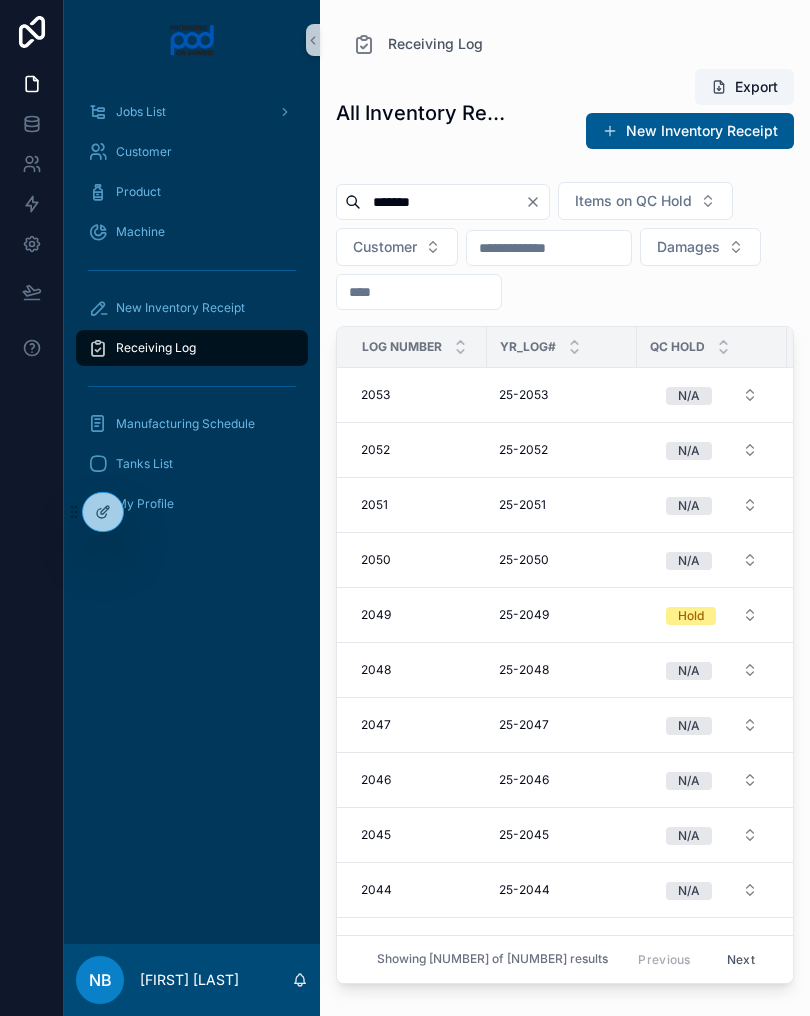 type on "********" 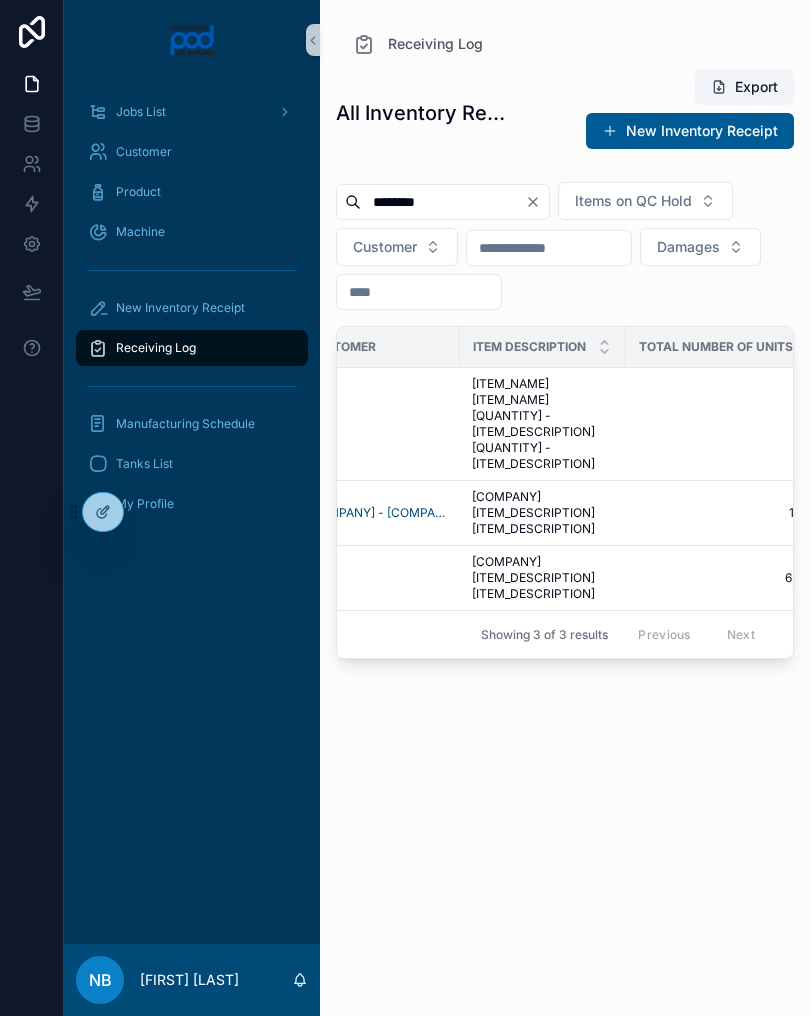 scroll, scrollTop: 0, scrollLeft: 647, axis: horizontal 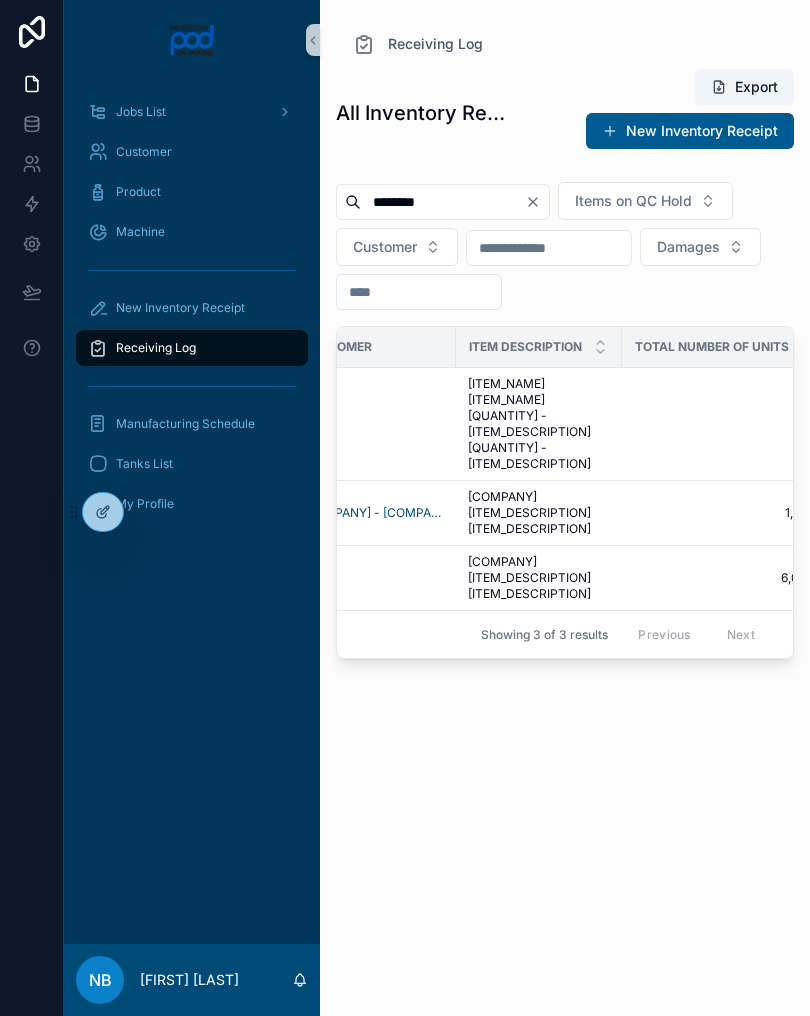 click on "[COMPANY] [ITEM_DESCRIPTION] [ITEM_DESCRIPTION]" at bounding box center [539, 578] 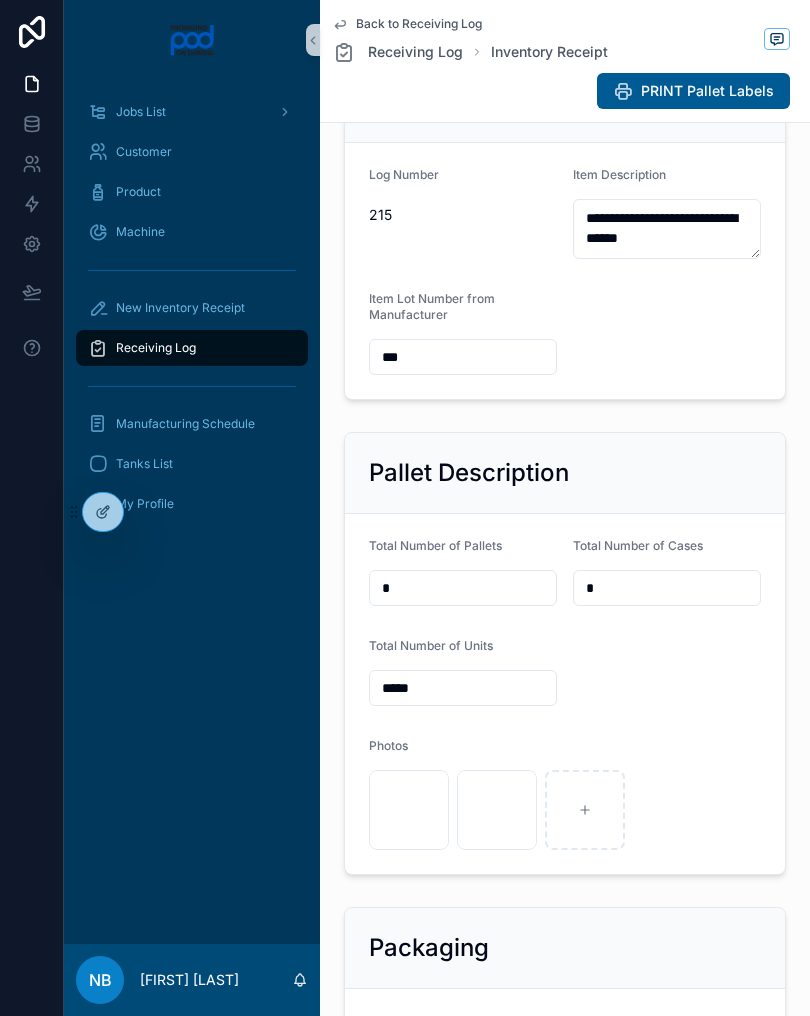scroll, scrollTop: 449, scrollLeft: 0, axis: vertical 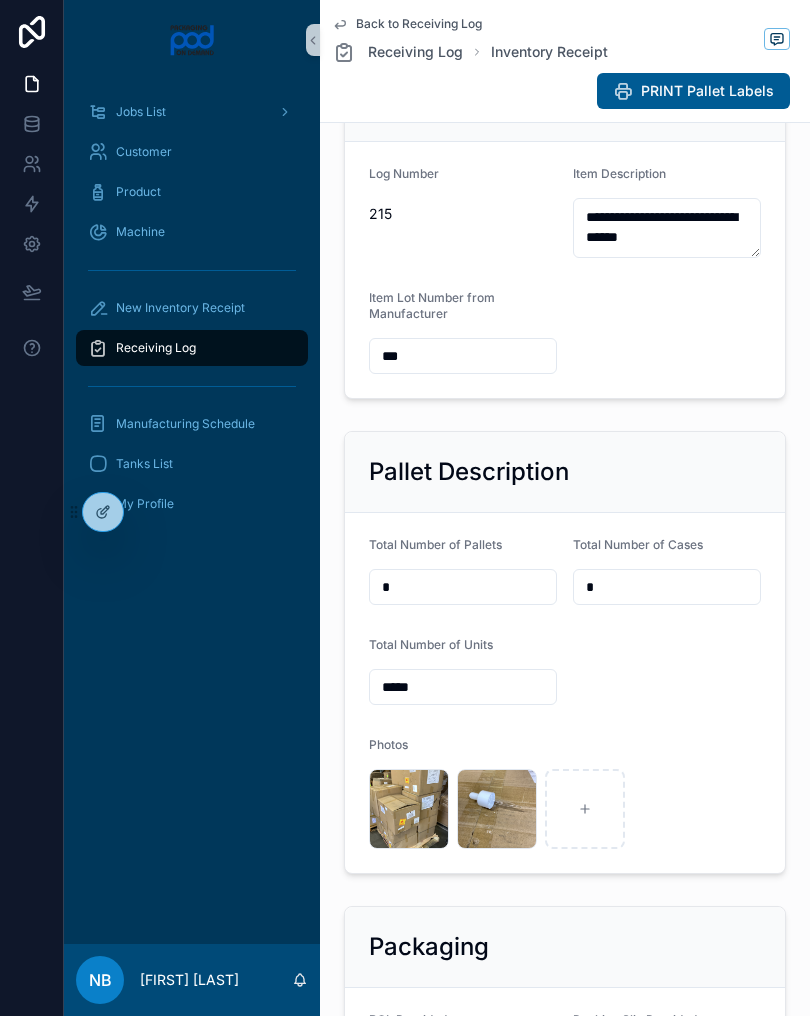 click on "image .jpg" at bounding box center (409, 809) 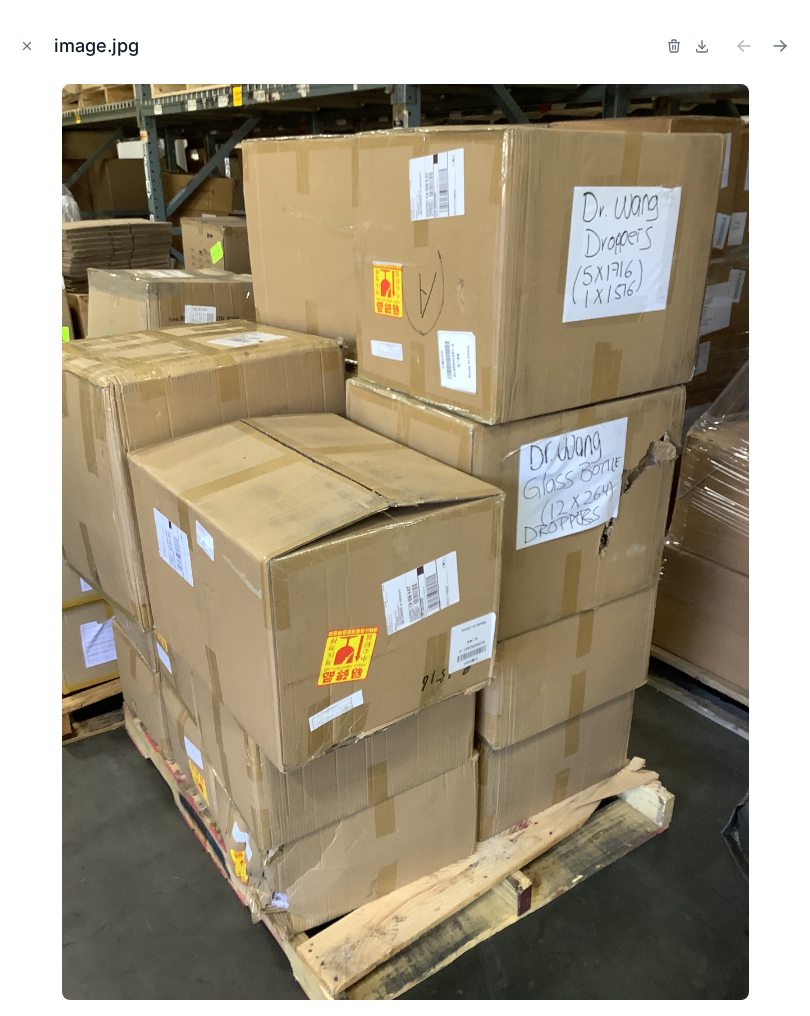 click at bounding box center [27, 46] 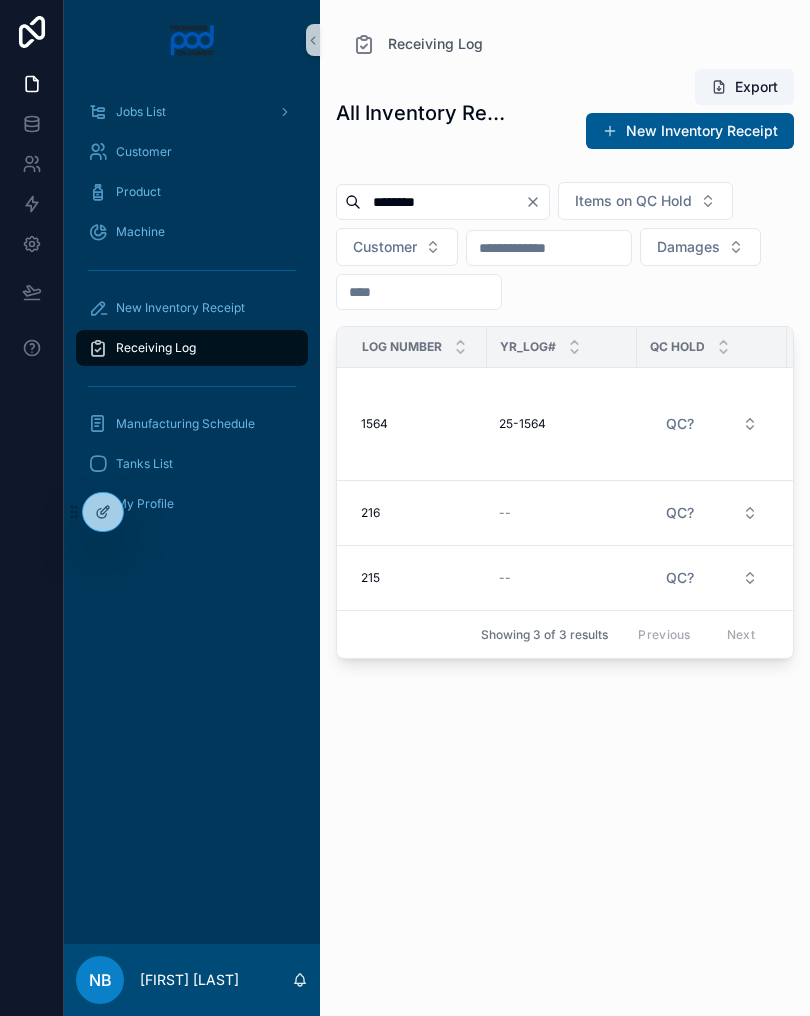scroll, scrollTop: 0, scrollLeft: 0, axis: both 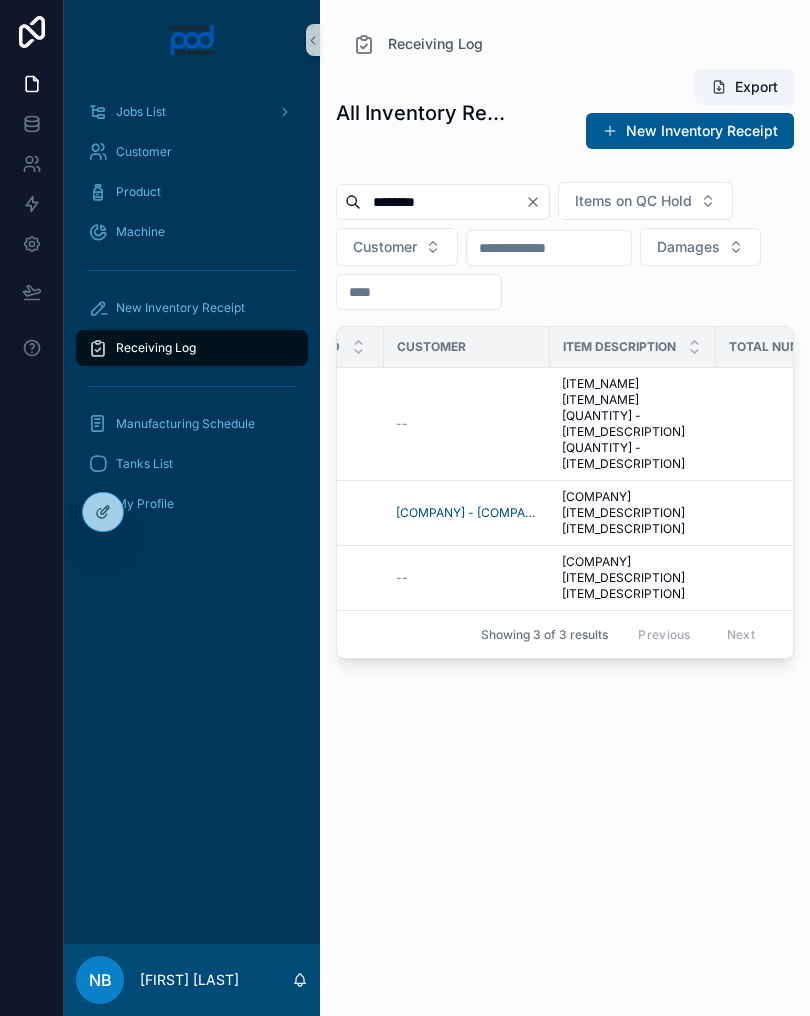 click on "********" at bounding box center (443, 202) 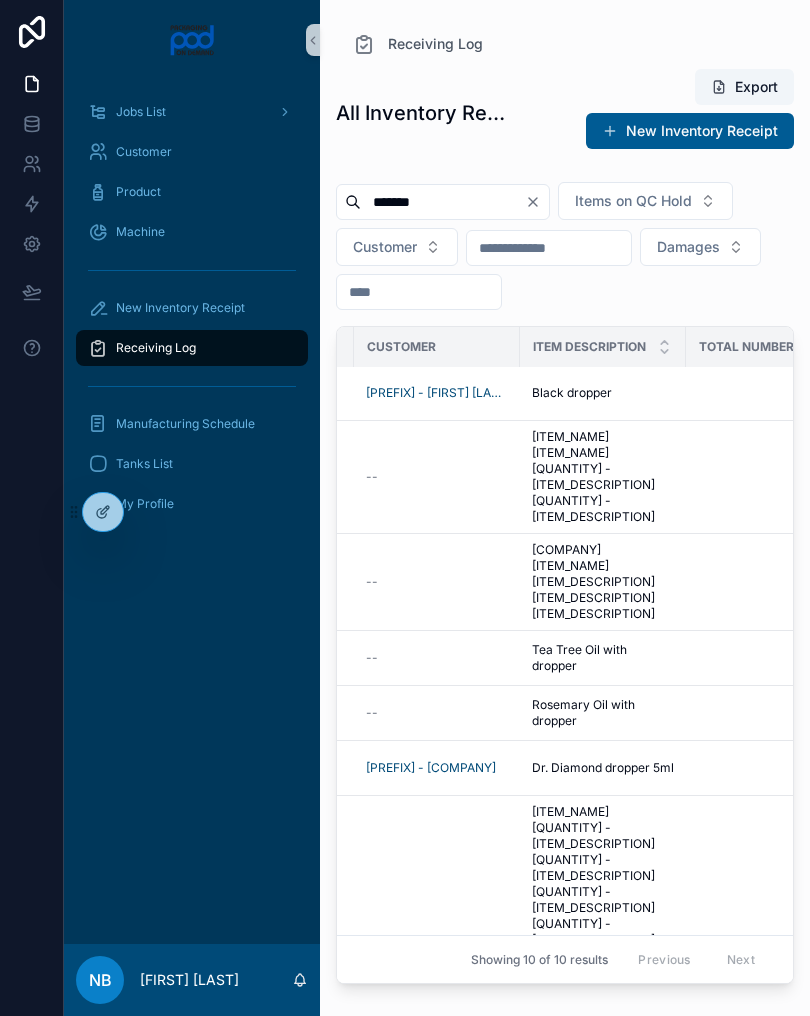 scroll, scrollTop: 3, scrollLeft: 583, axis: both 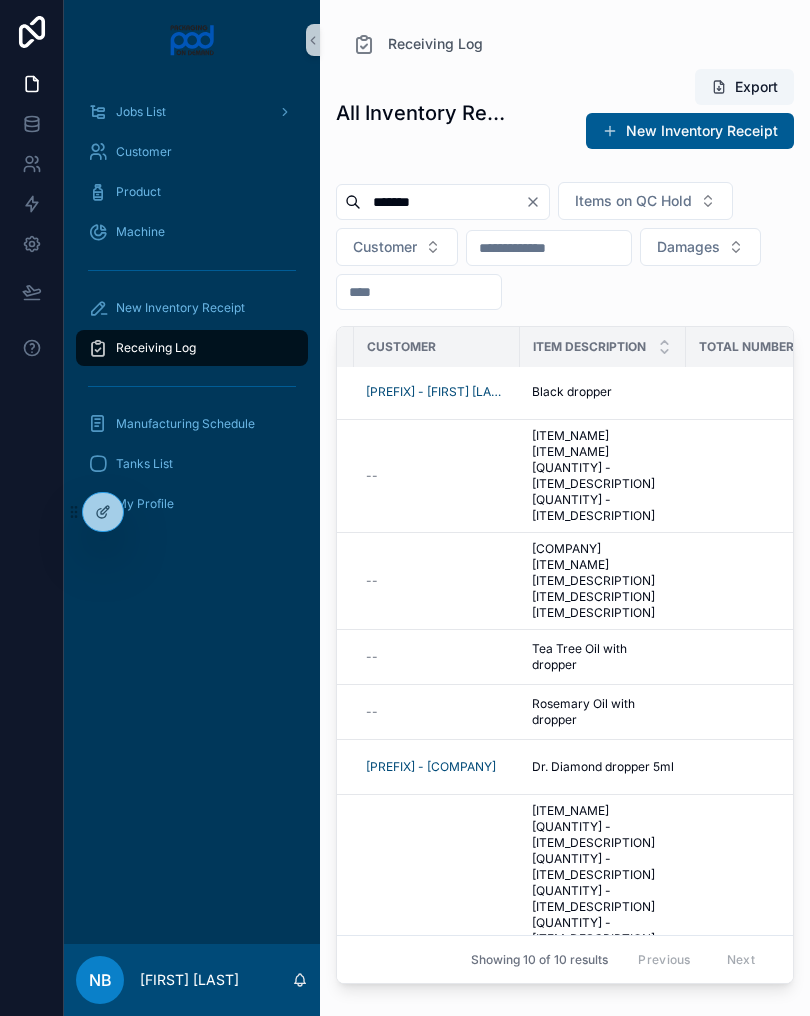 click on "Black dropper Black dropper" at bounding box center [603, 392] 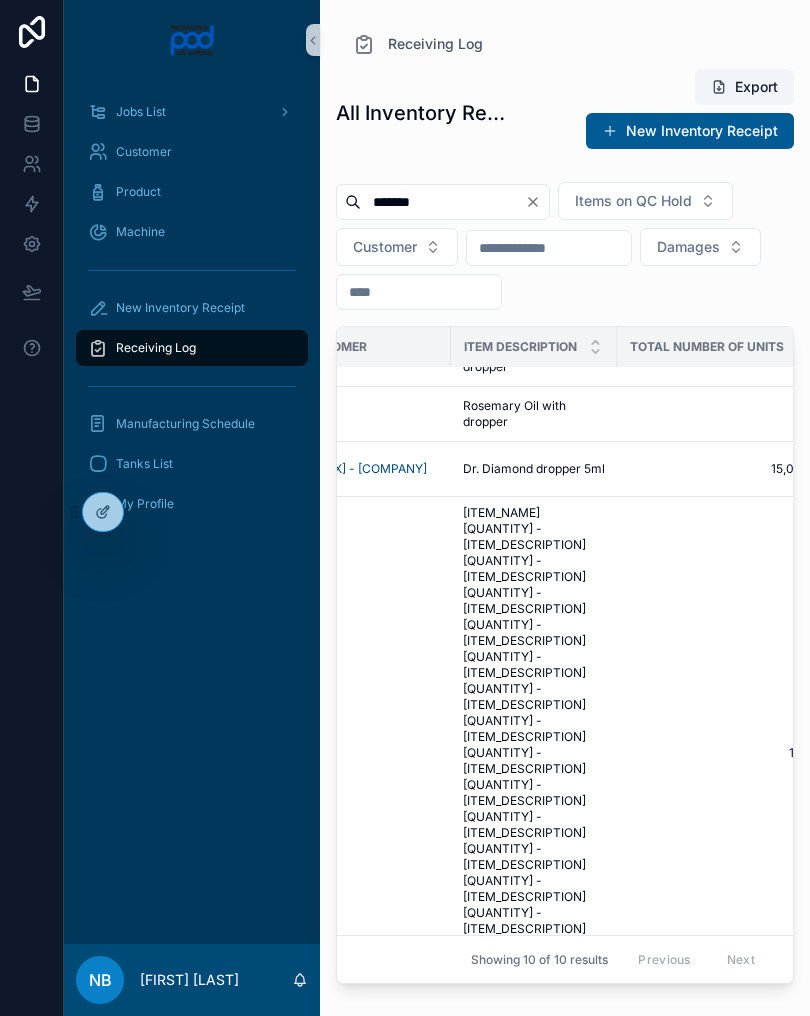 scroll, scrollTop: 302, scrollLeft: 652, axis: both 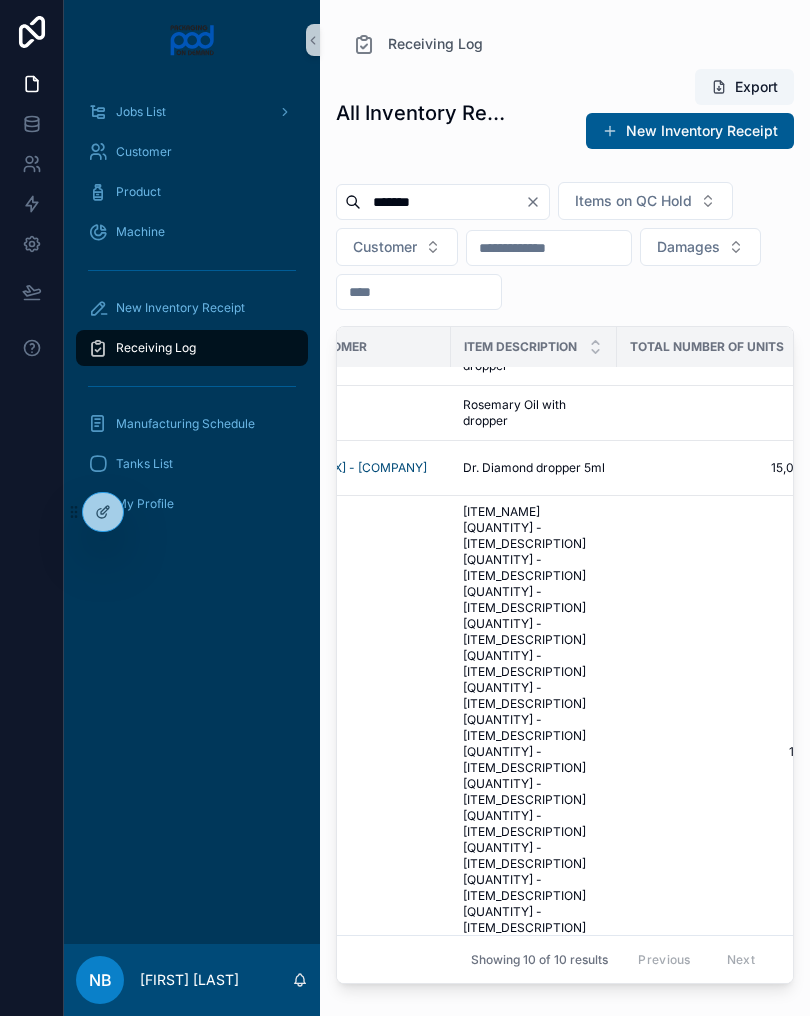 click on "15,000 15,000" at bounding box center (719, 468) 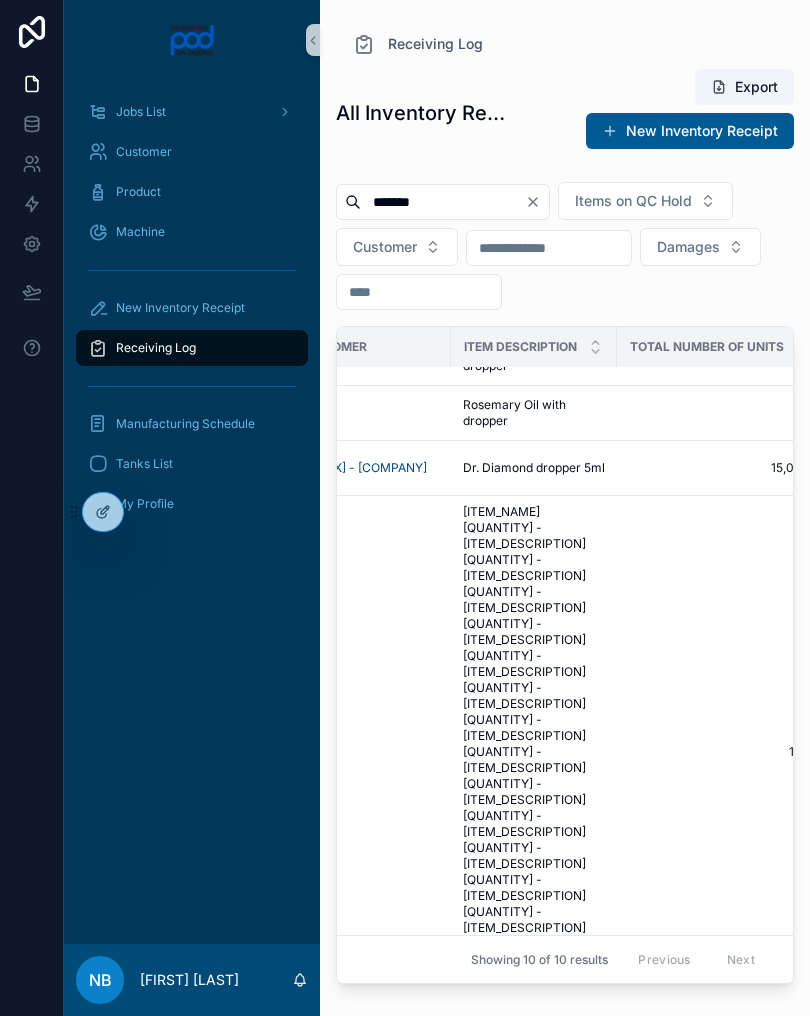 click on "15,000" at bounding box center [719, 468] 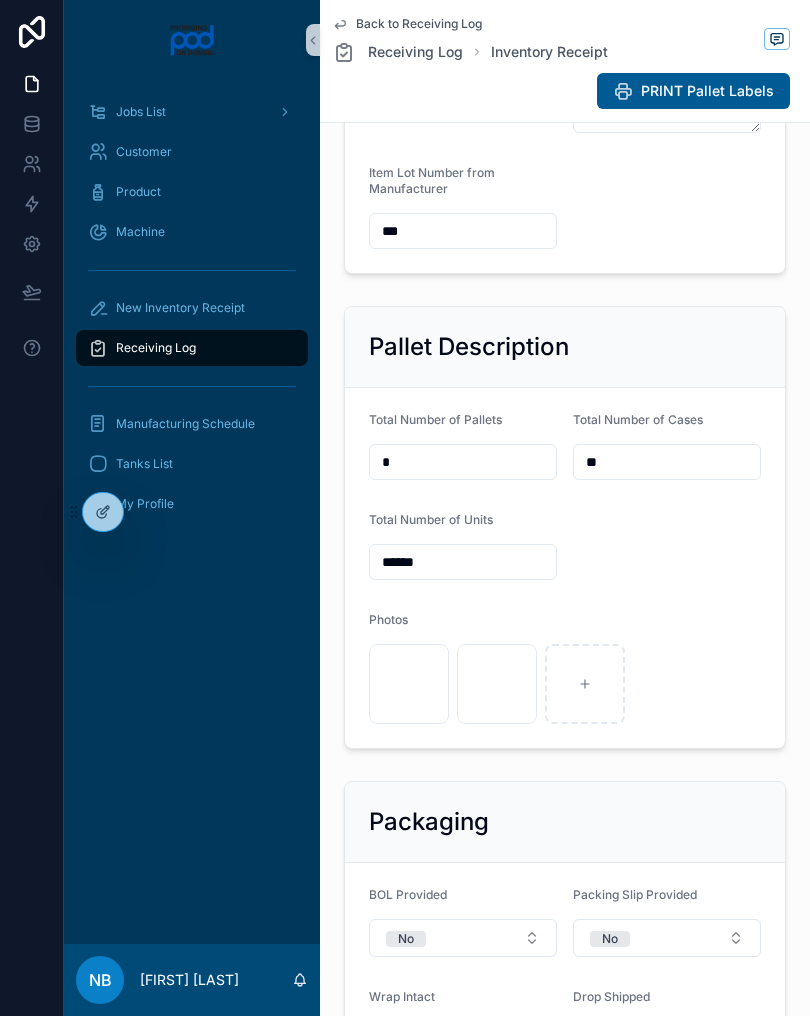 scroll, scrollTop: 627, scrollLeft: 0, axis: vertical 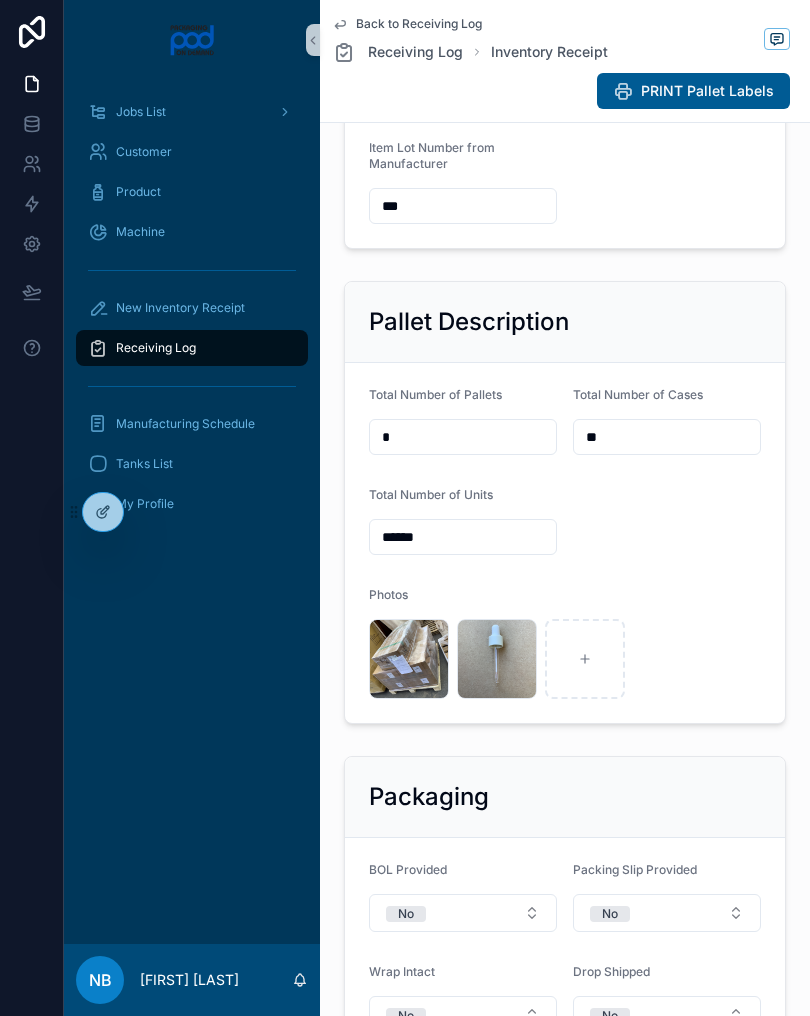 click on "image .jpg" at bounding box center (0, 0) 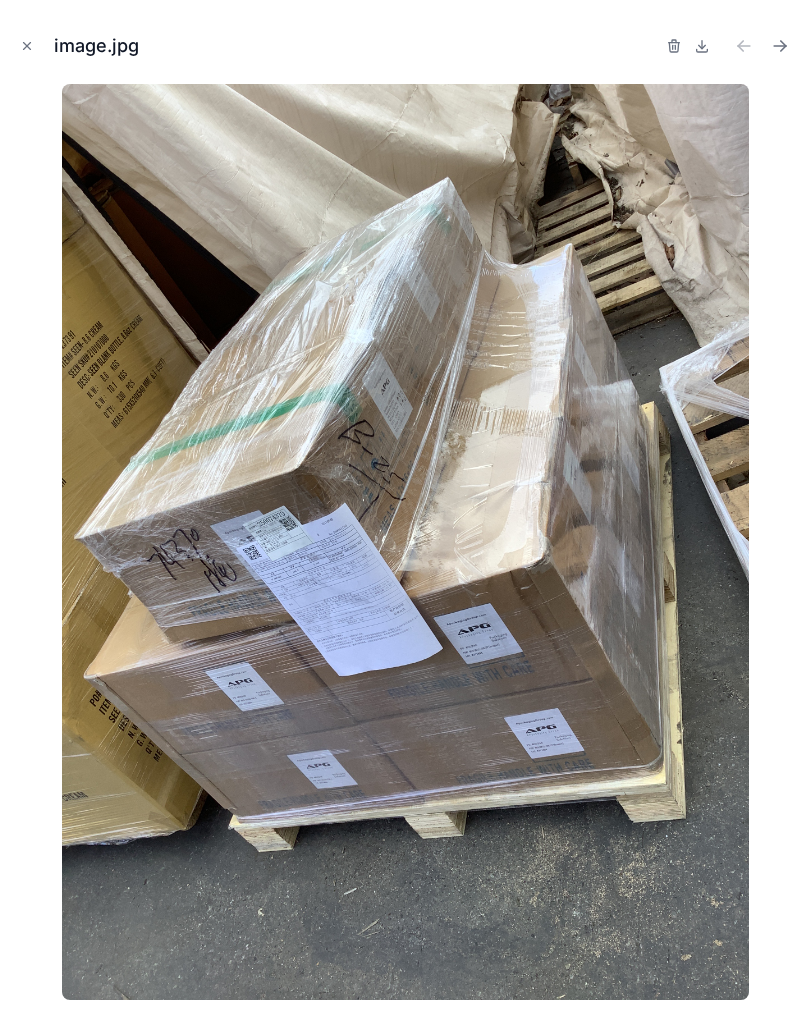 click at bounding box center (405, 542) 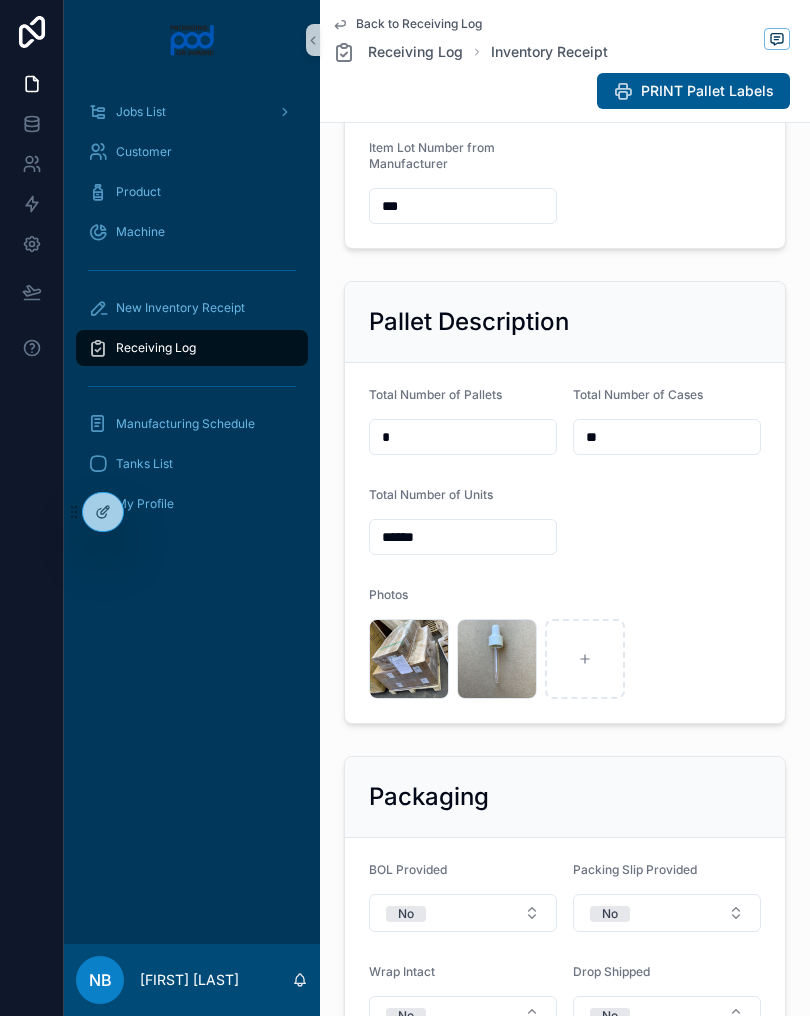click on "image .jpg" at bounding box center (0, 0) 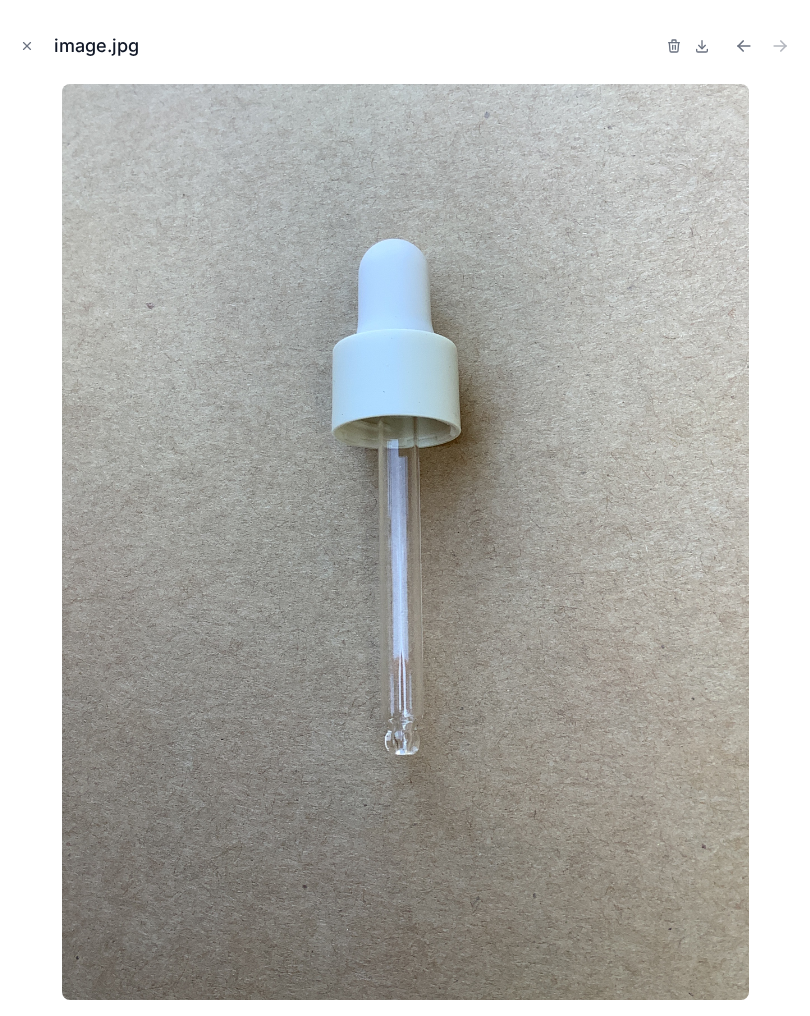 click at bounding box center (27, 46) 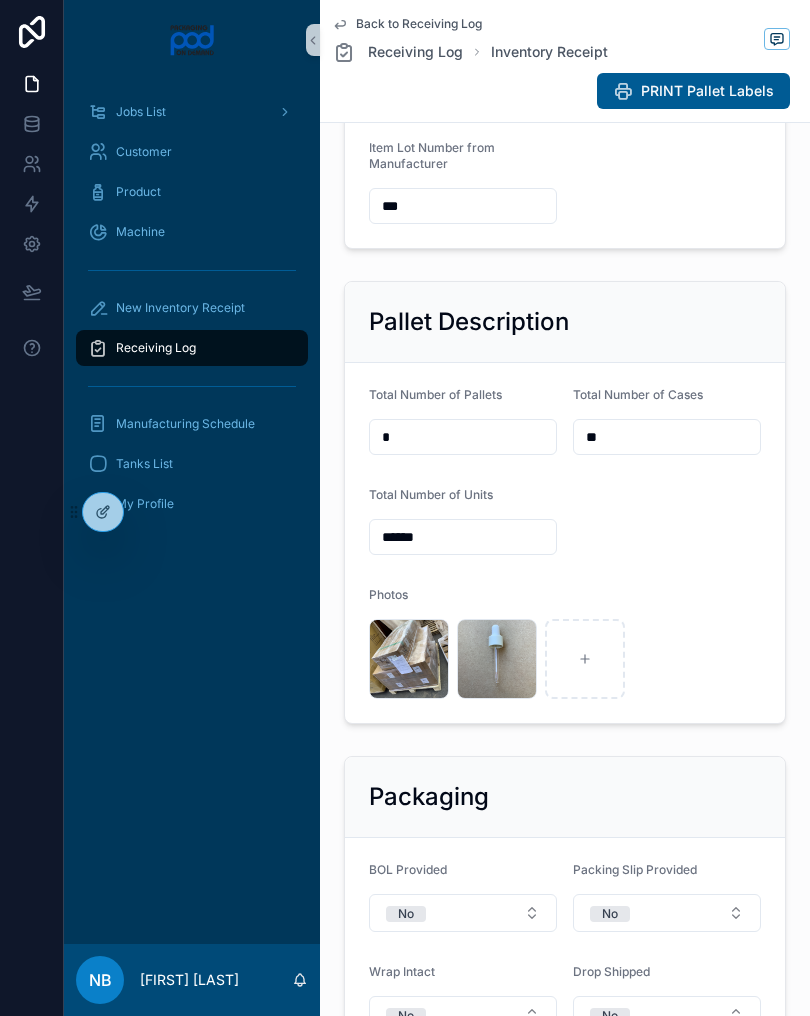 click on "image .jpg" at bounding box center (0, 0) 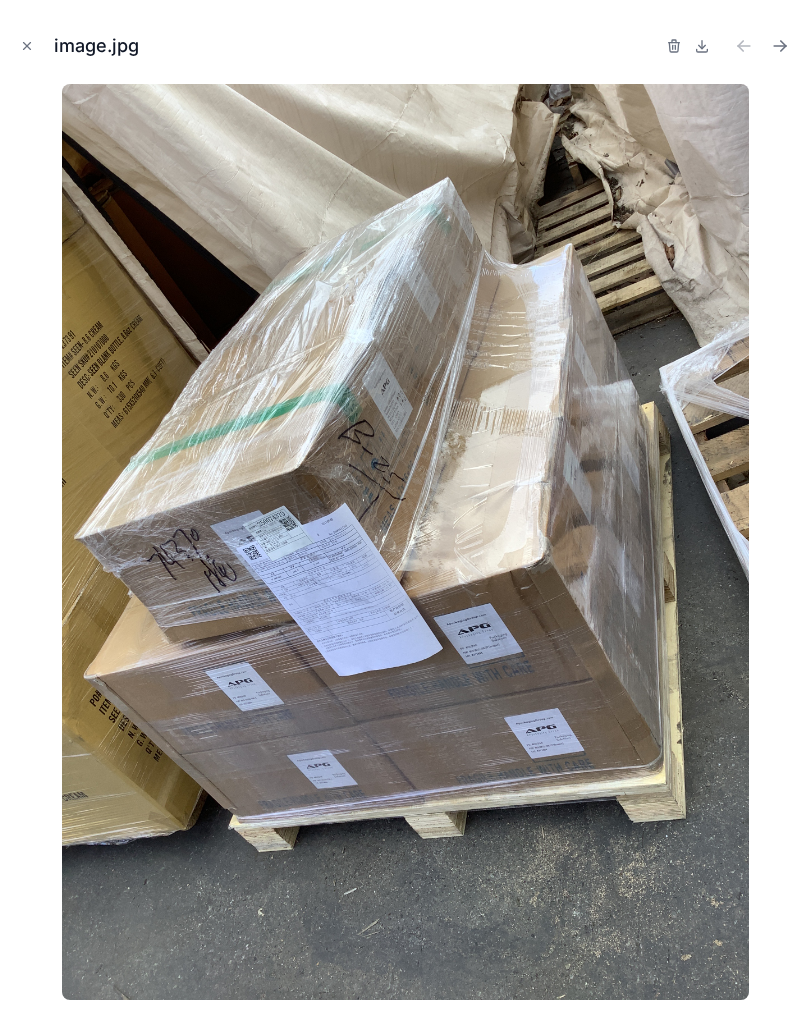 click 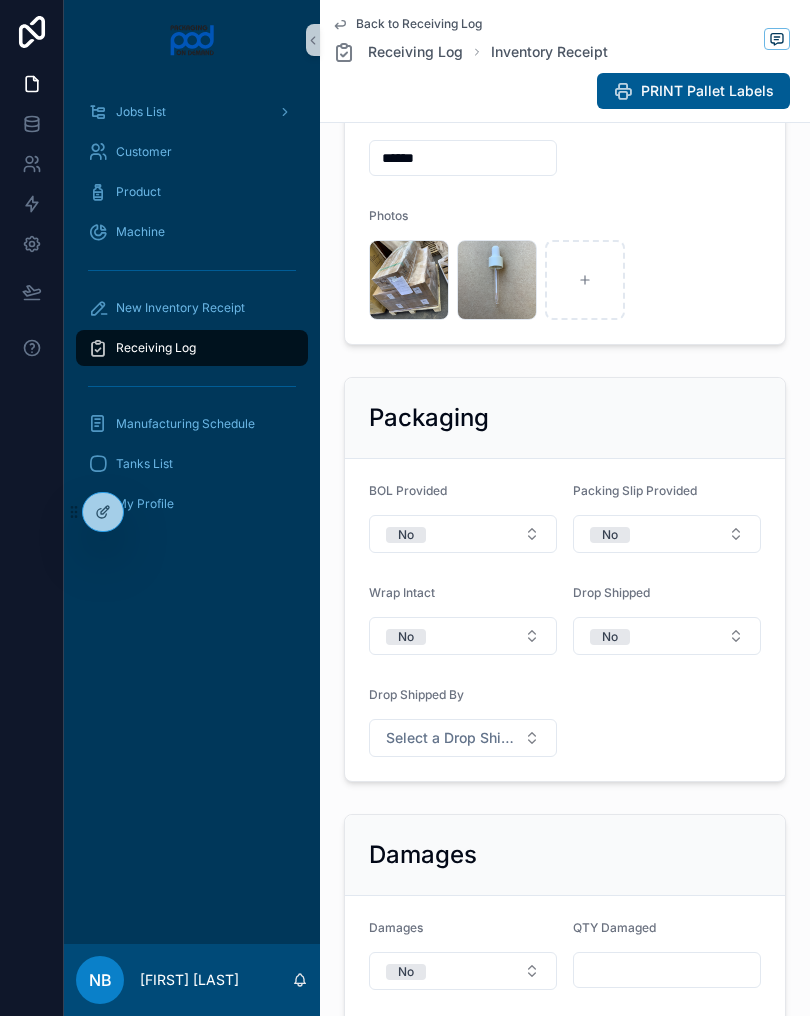 scroll, scrollTop: 998, scrollLeft: 0, axis: vertical 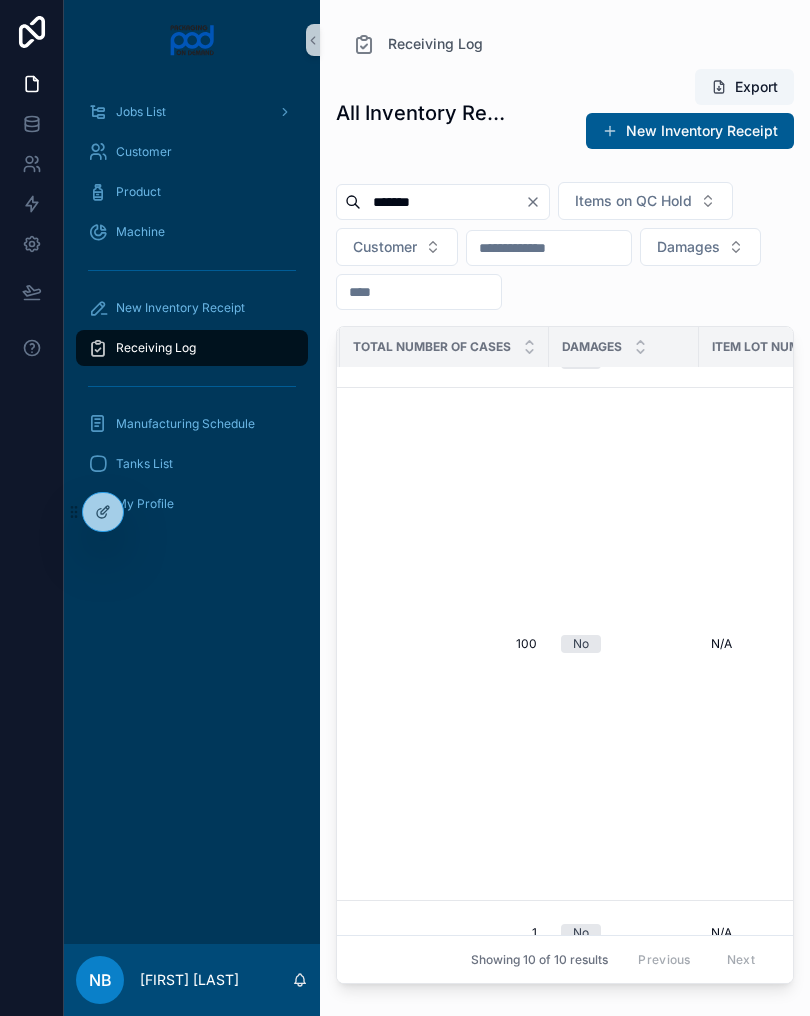 click 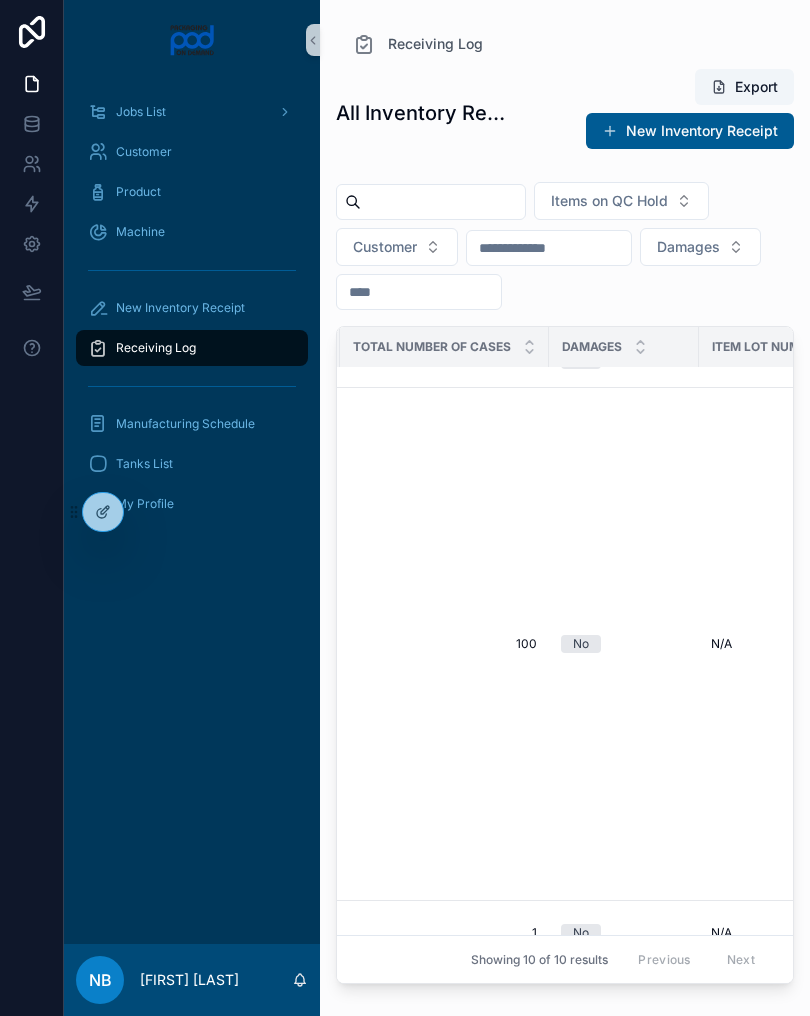 type 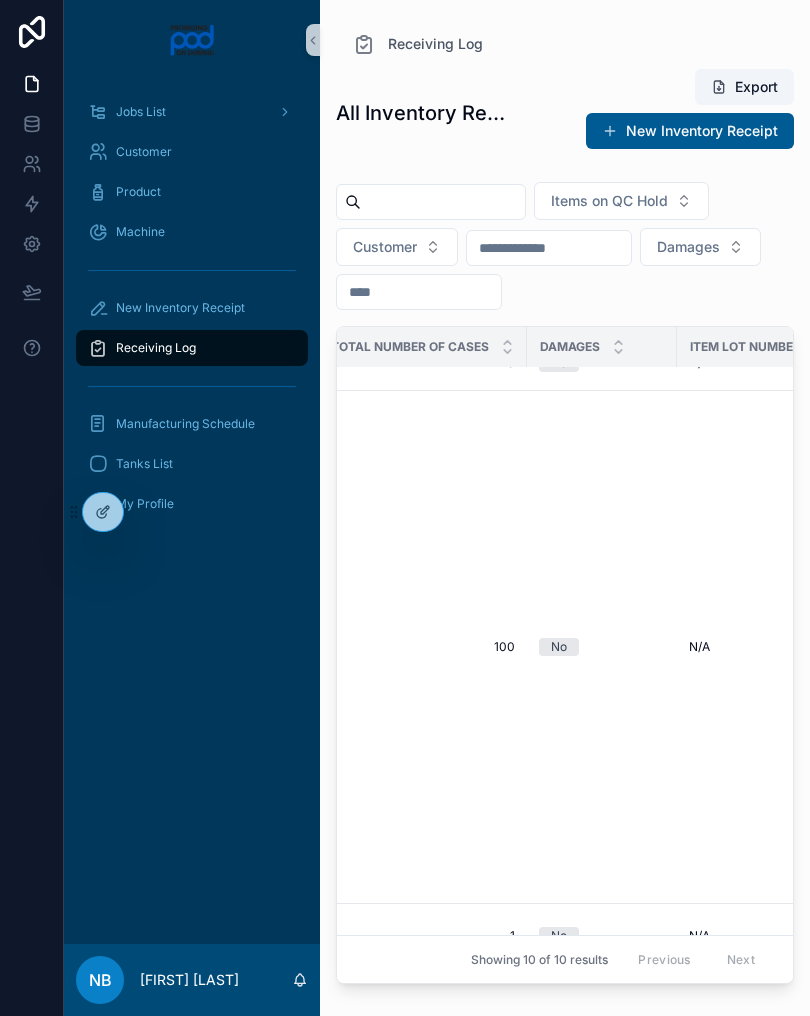 click on "Items on QC Hold" at bounding box center [621, 201] 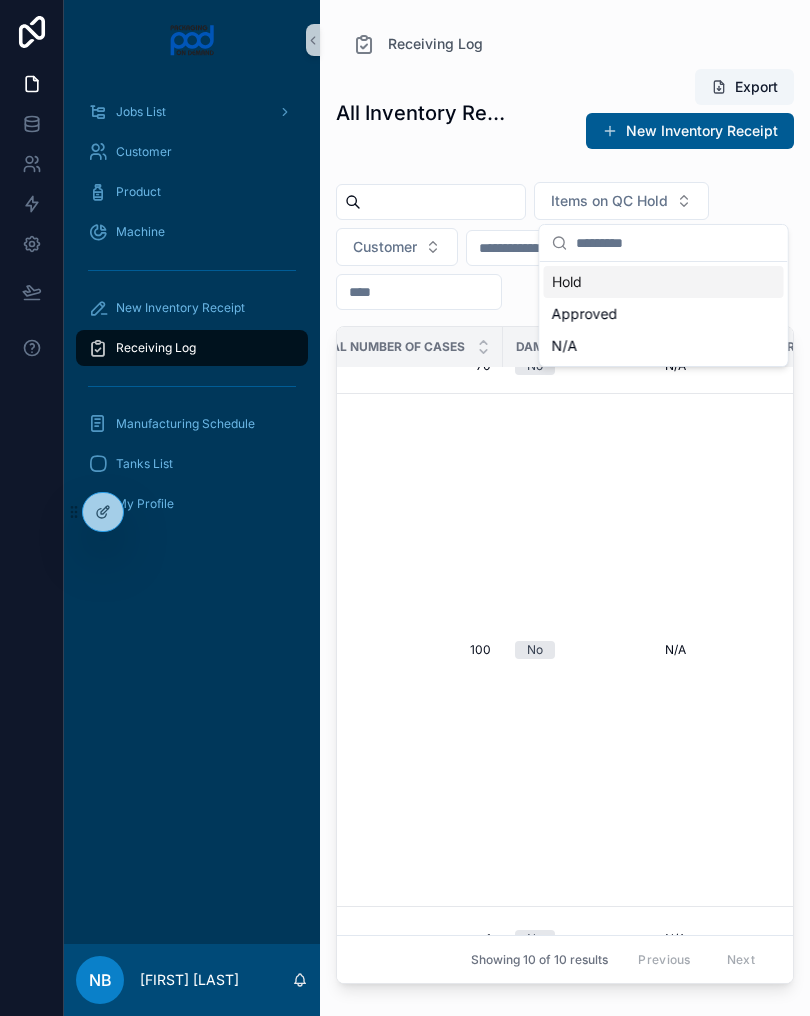 scroll, scrollTop: 404, scrollLeft: 1184, axis: both 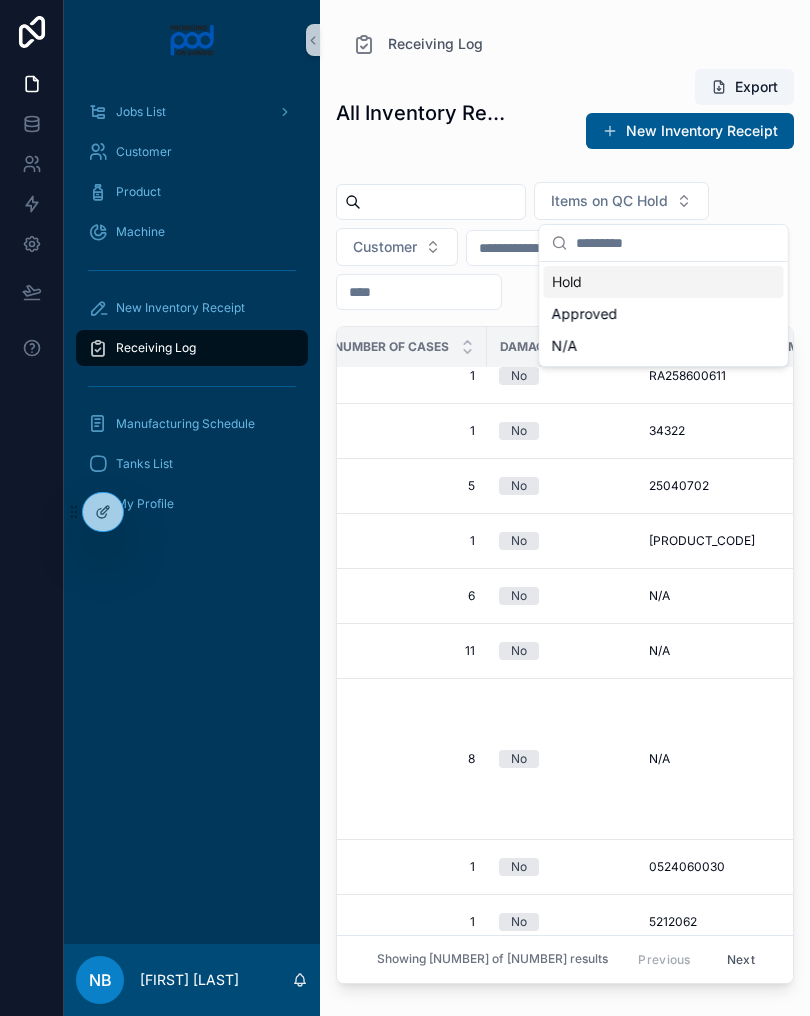 click on "No" at bounding box center (562, 376) 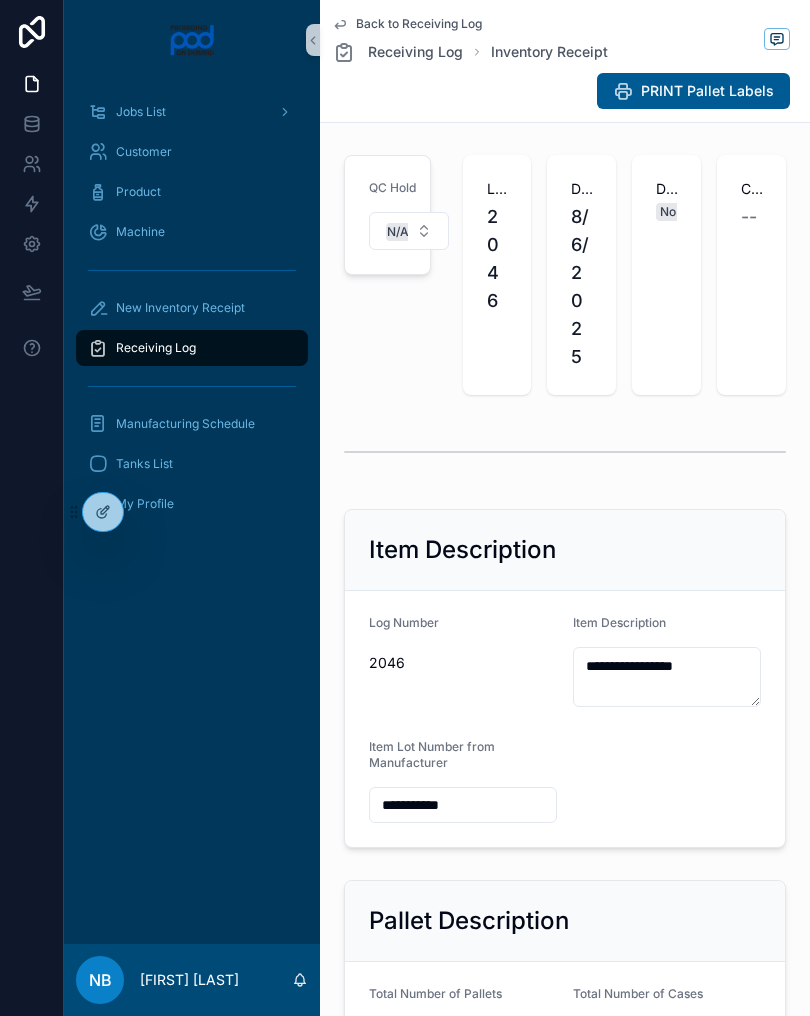 click on "Log_Number 2046" at bounding box center (497, 275) 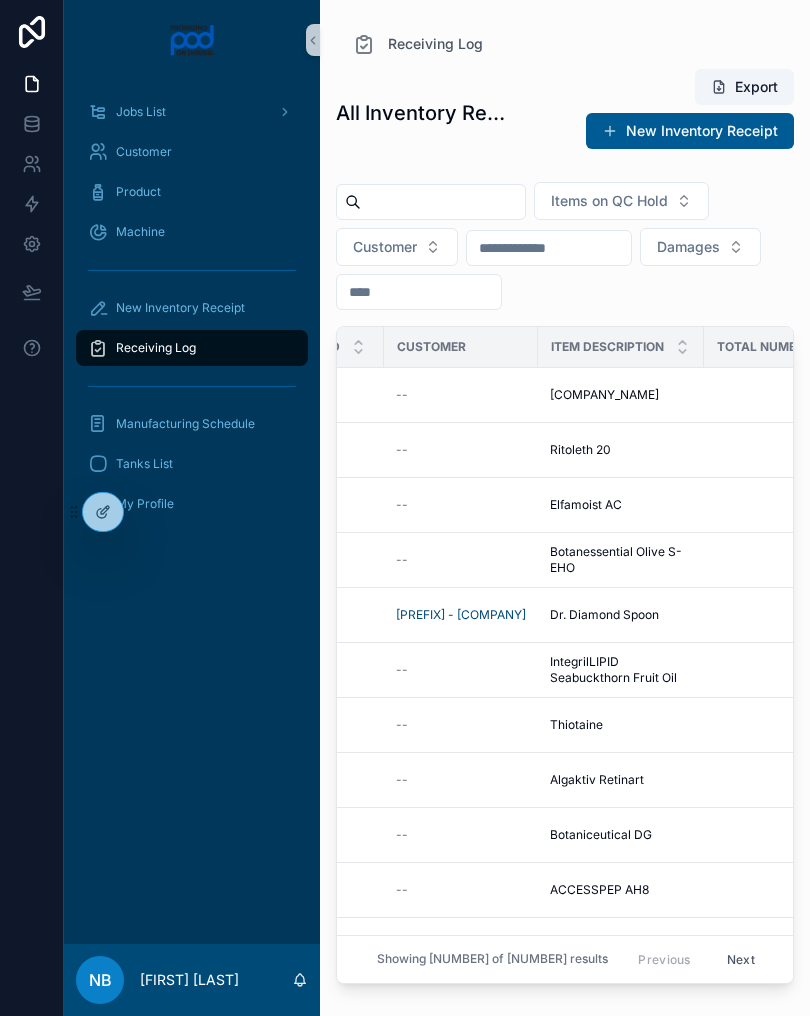 scroll, scrollTop: 0, scrollLeft: 555, axis: horizontal 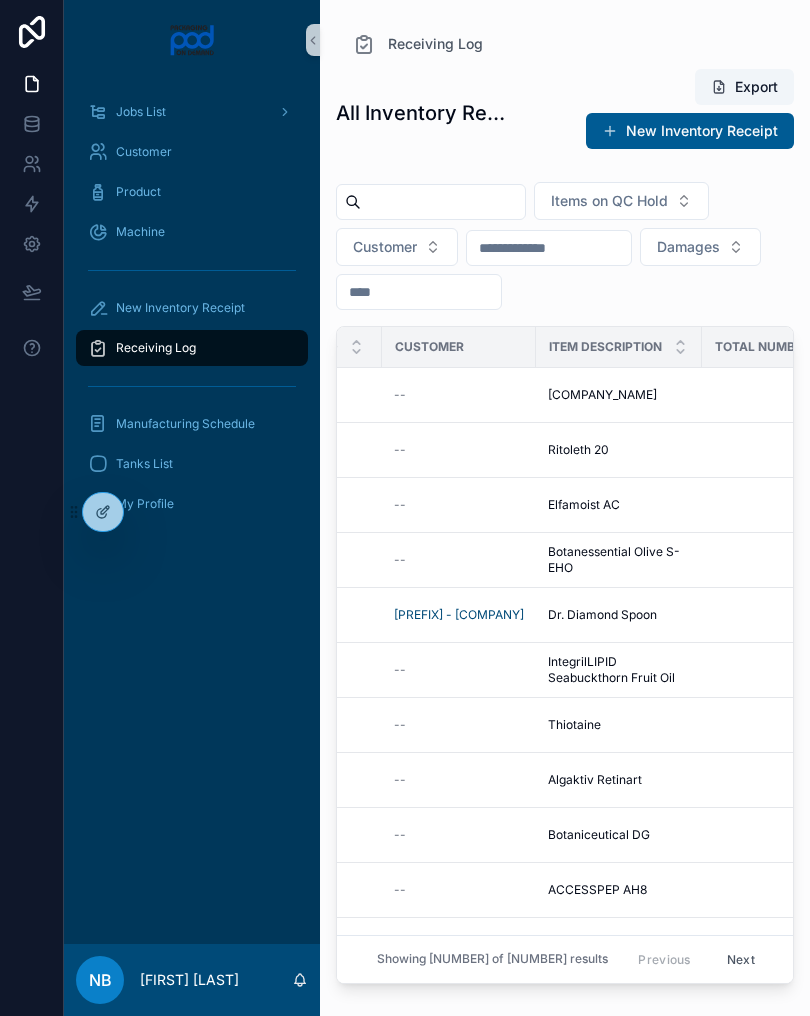 click on "8/6/2025 8/6/2025" at bounding box center [307, 505] 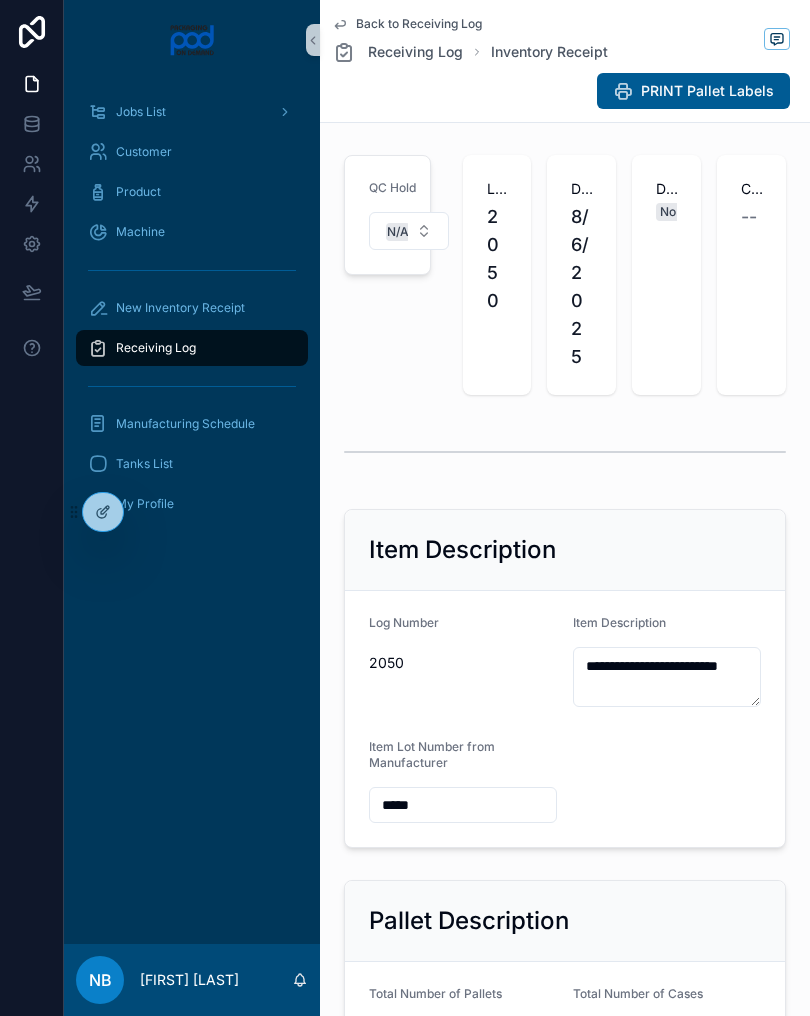 click on "Item Description" at bounding box center [565, 550] 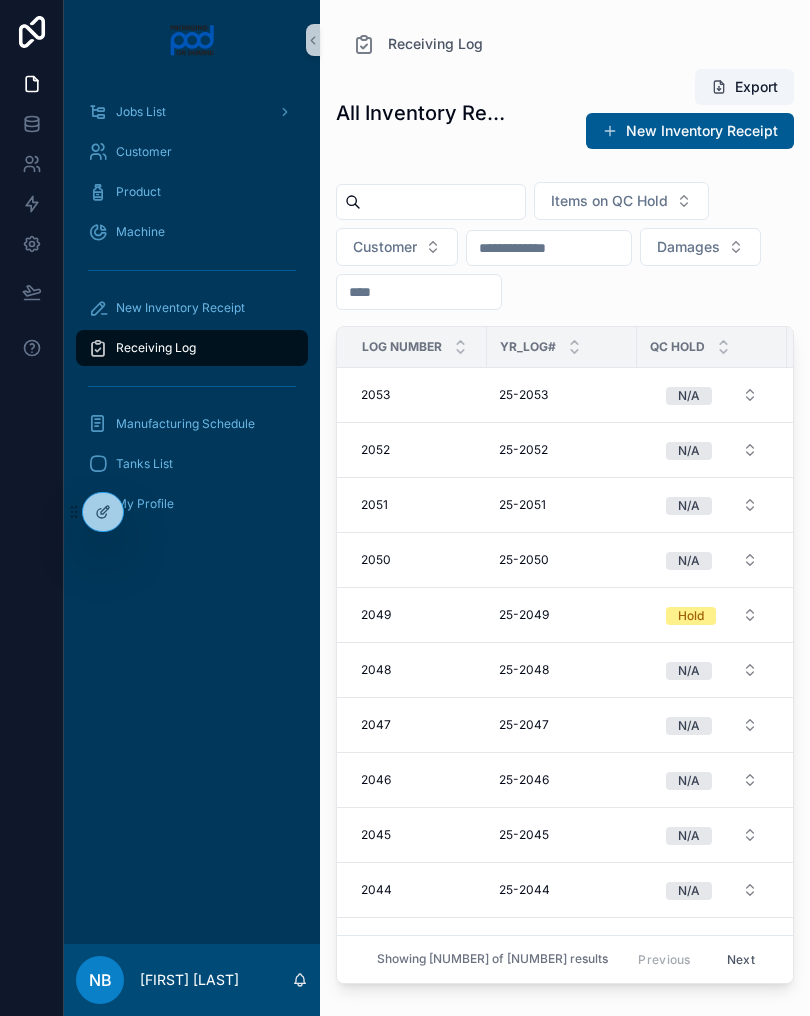 click on "Export New Inventory Receipt" at bounding box center (653, 109) 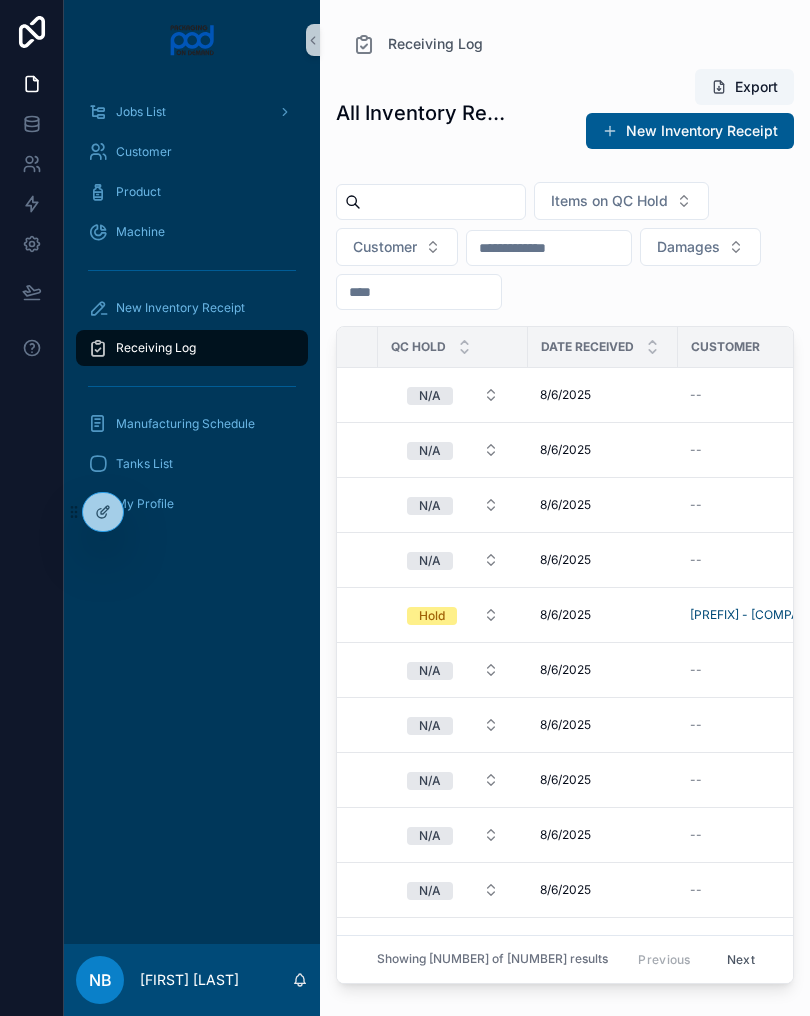 scroll, scrollTop: 0, scrollLeft: 260, axis: horizontal 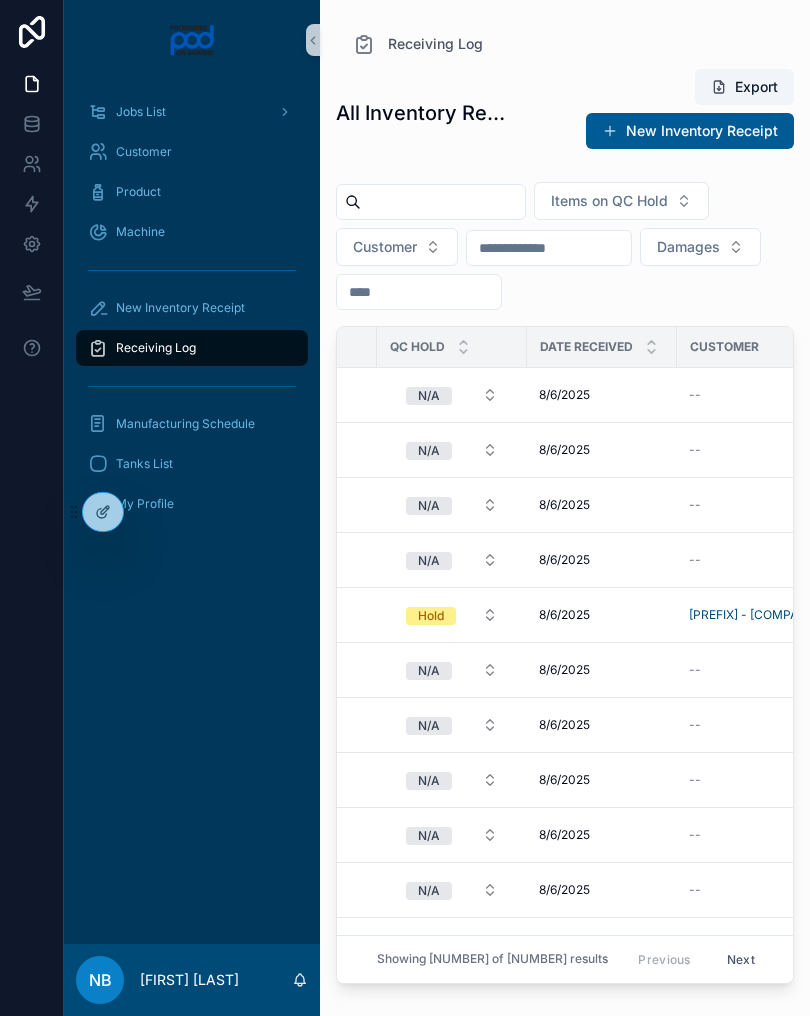 click on "Export New Inventory Receipt" at bounding box center (653, 109) 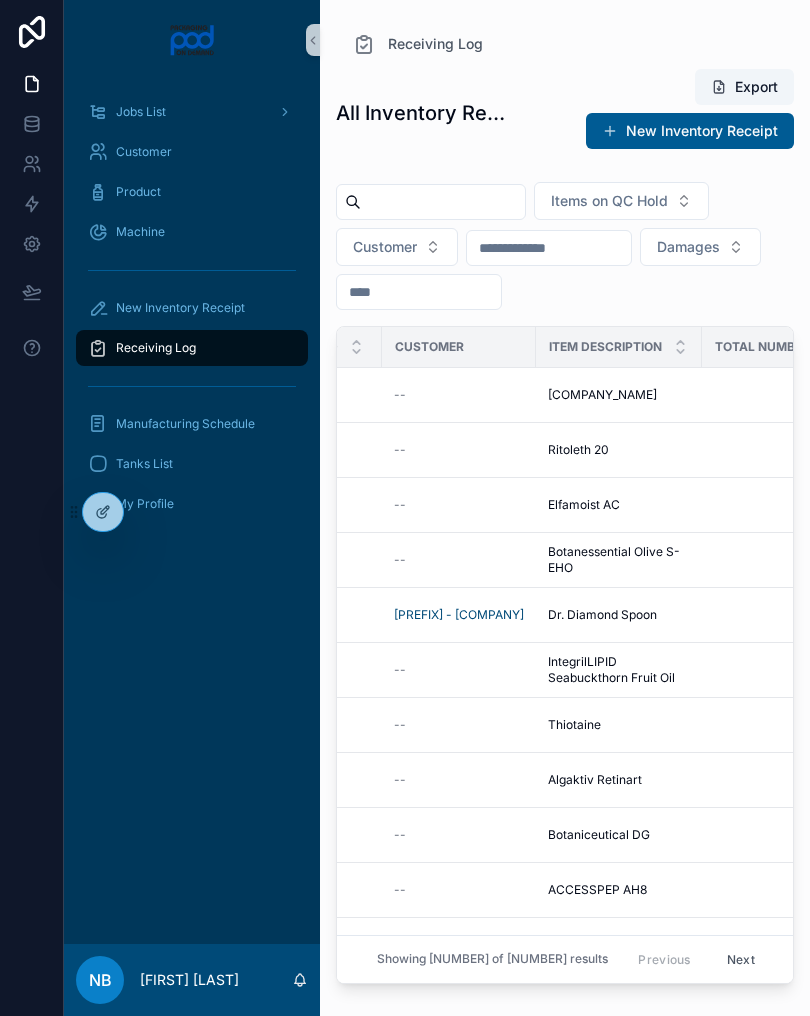 scroll, scrollTop: 0, scrollLeft: 557, axis: horizontal 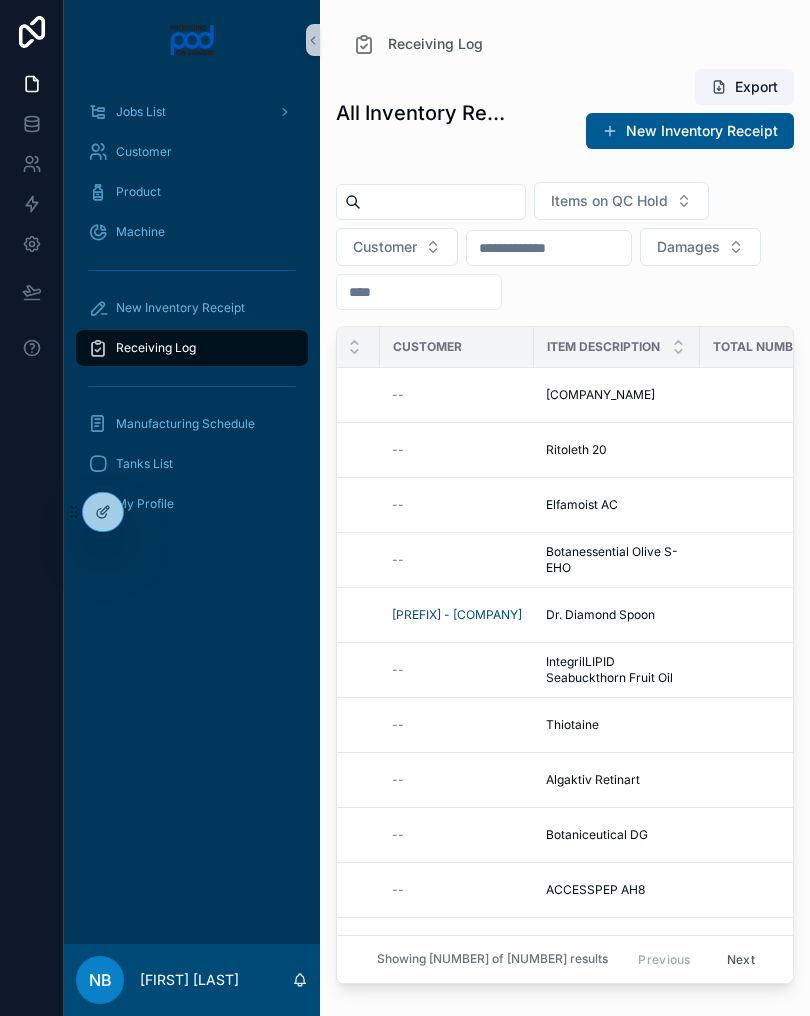 click on "All Inventory Receipts Export New Inventory Receipt" at bounding box center [565, 113] 